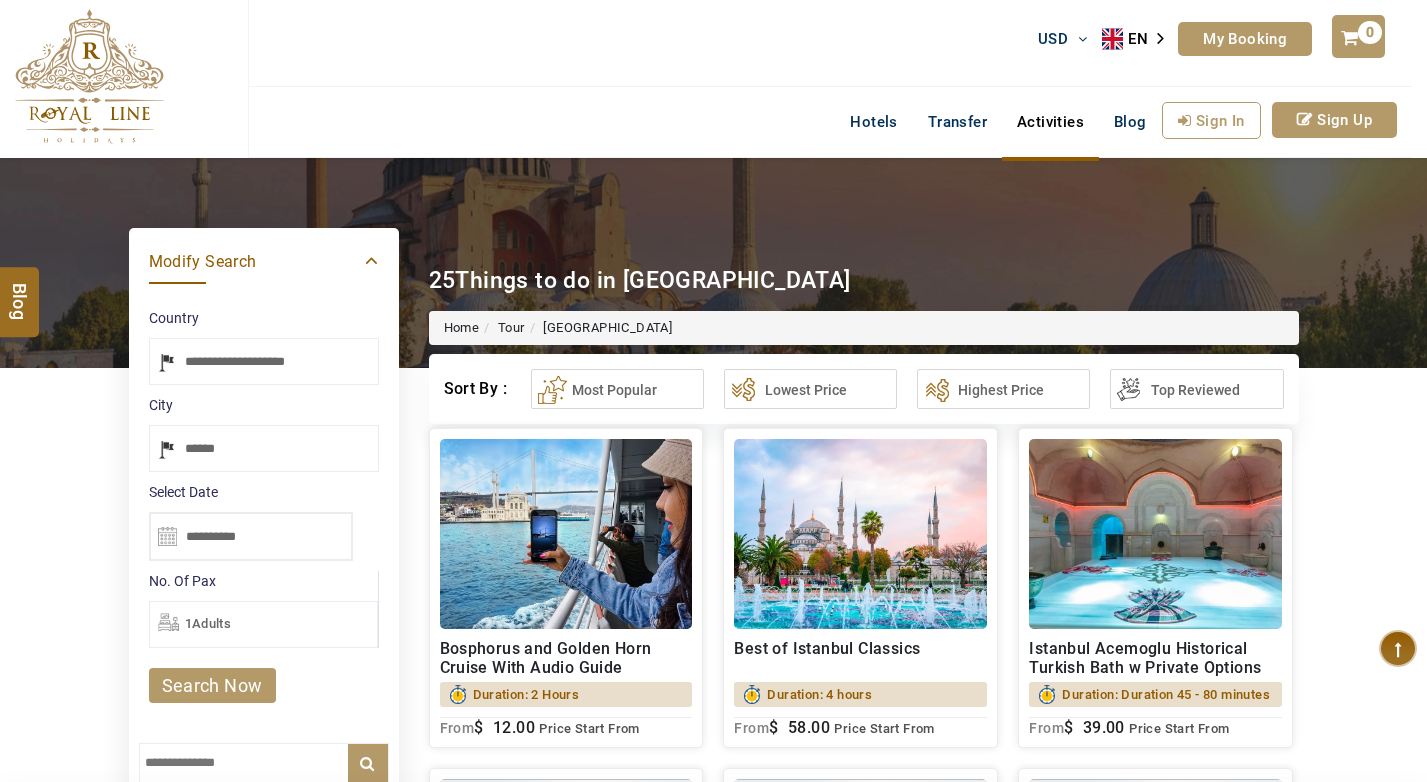select on "*****" 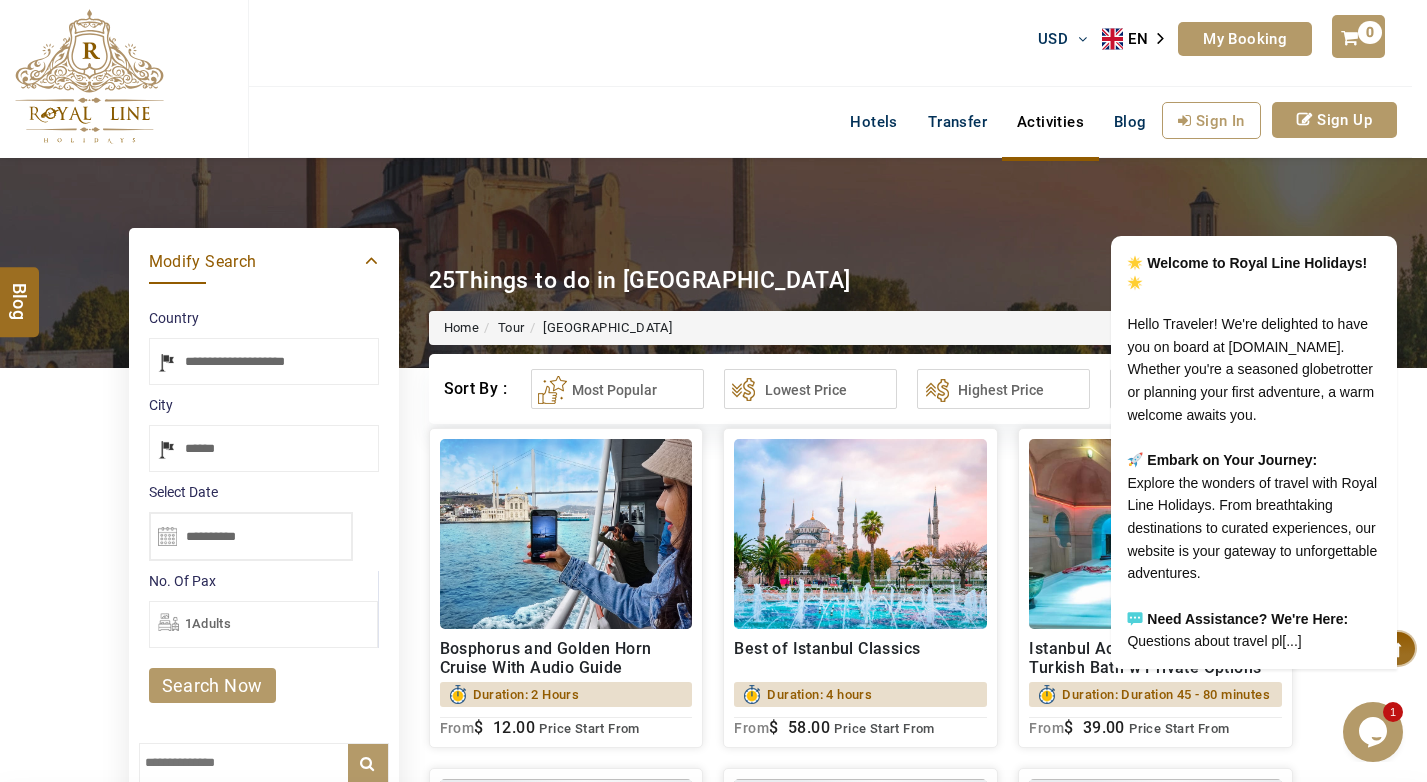 scroll, scrollTop: 0, scrollLeft: 0, axis: both 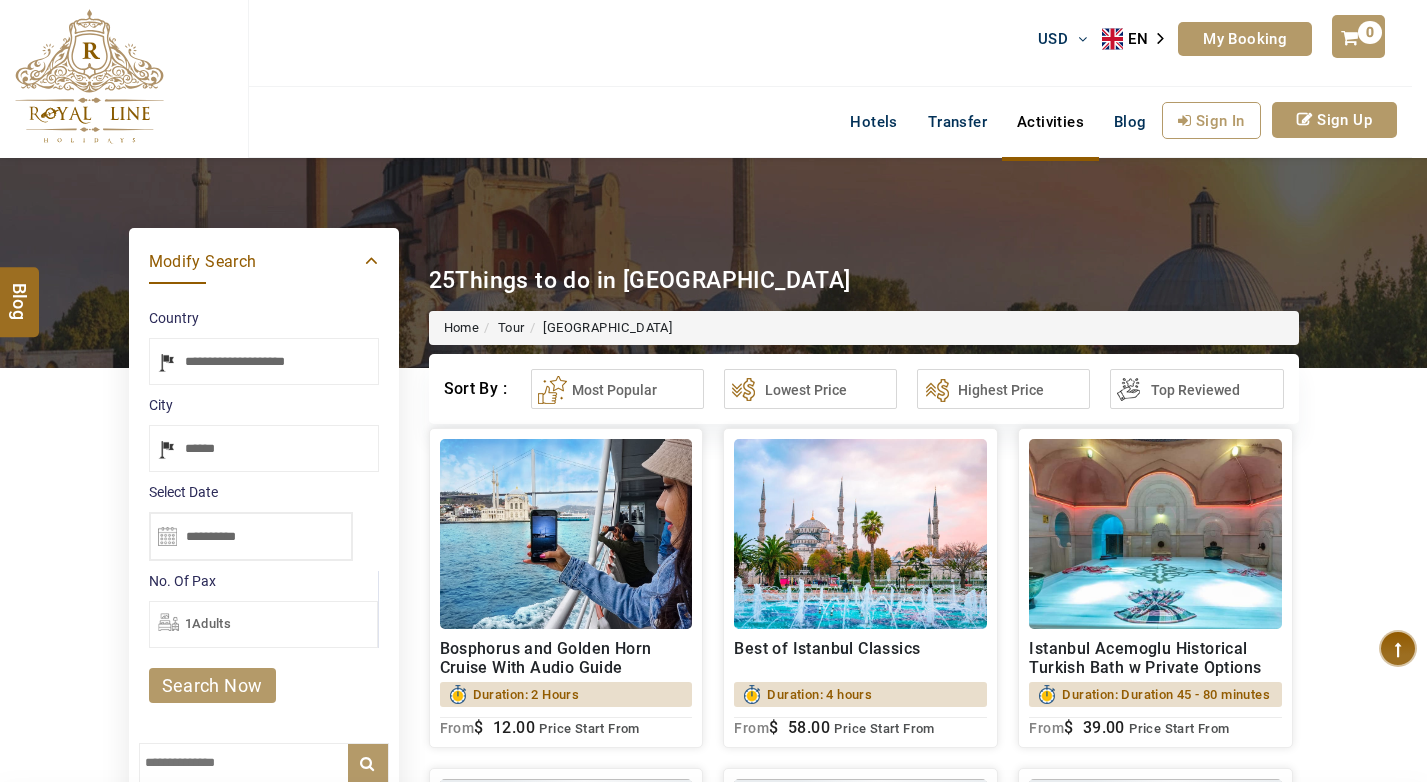select on "*****" 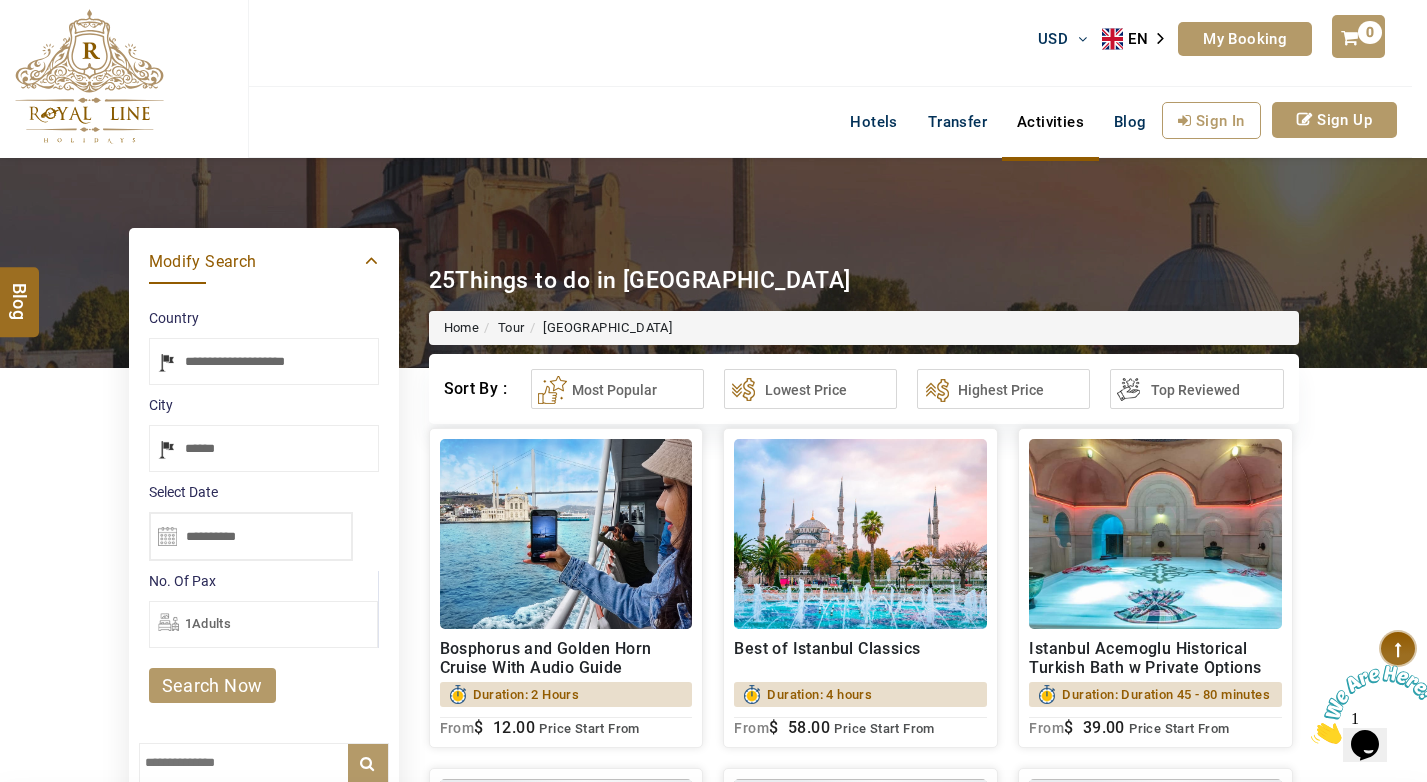 scroll, scrollTop: 0, scrollLeft: 0, axis: both 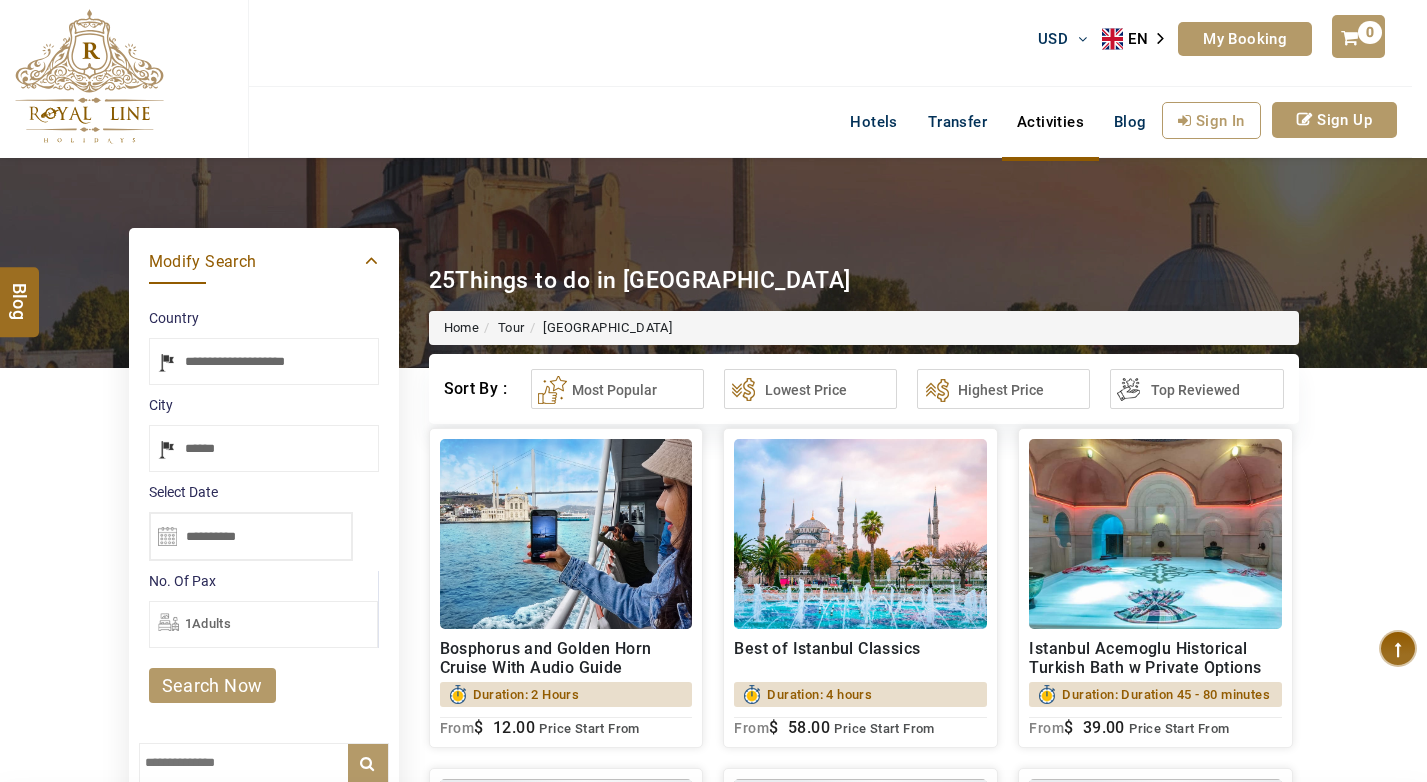 select on "*****" 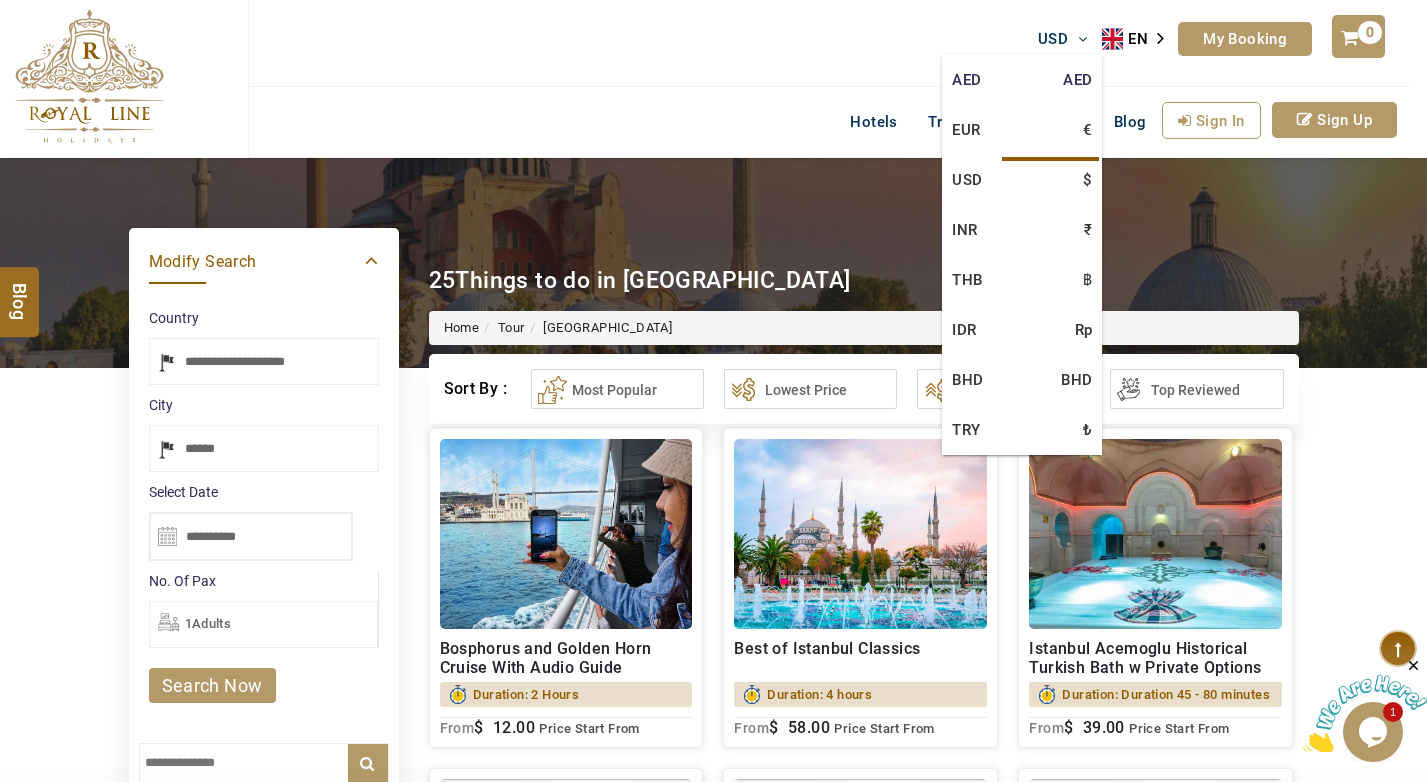 scroll, scrollTop: 0, scrollLeft: 0, axis: both 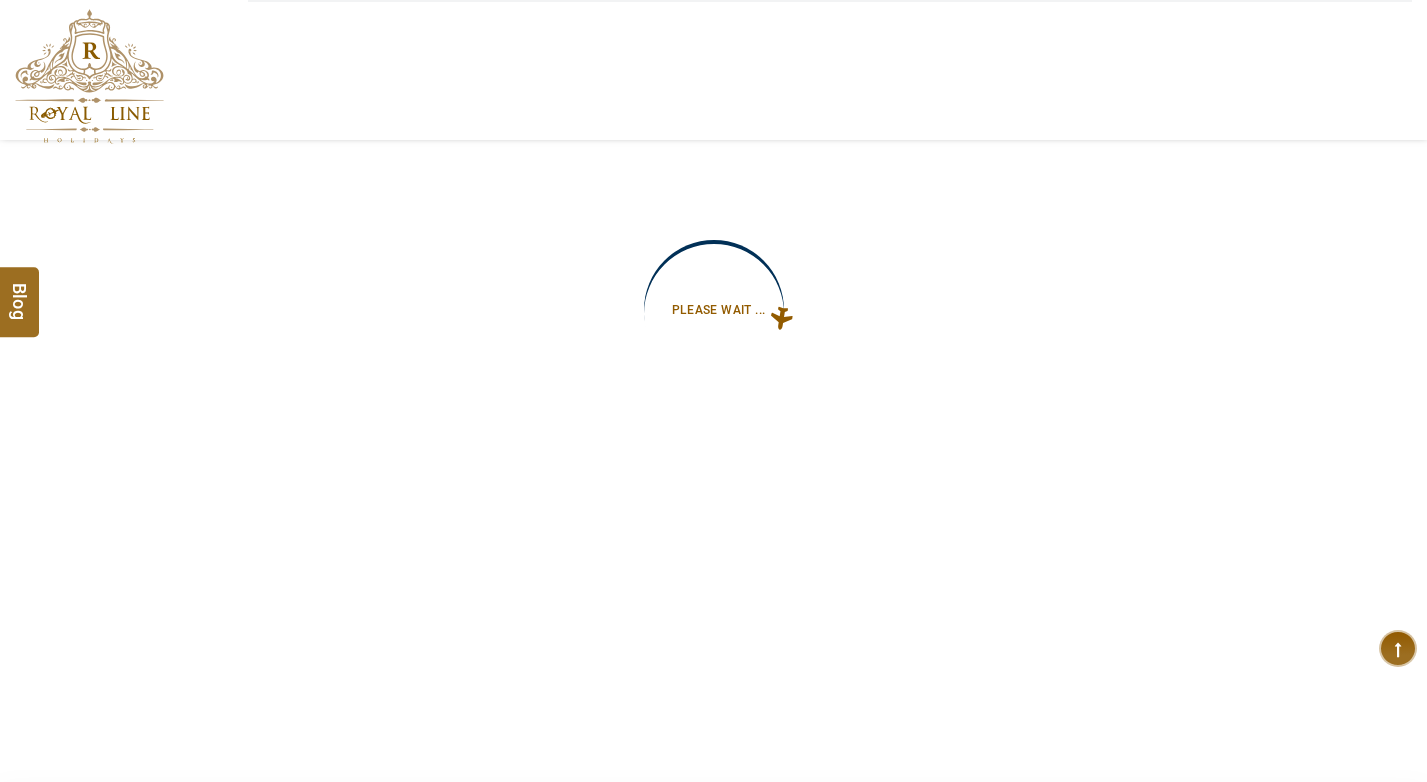 click at bounding box center [0, 0] 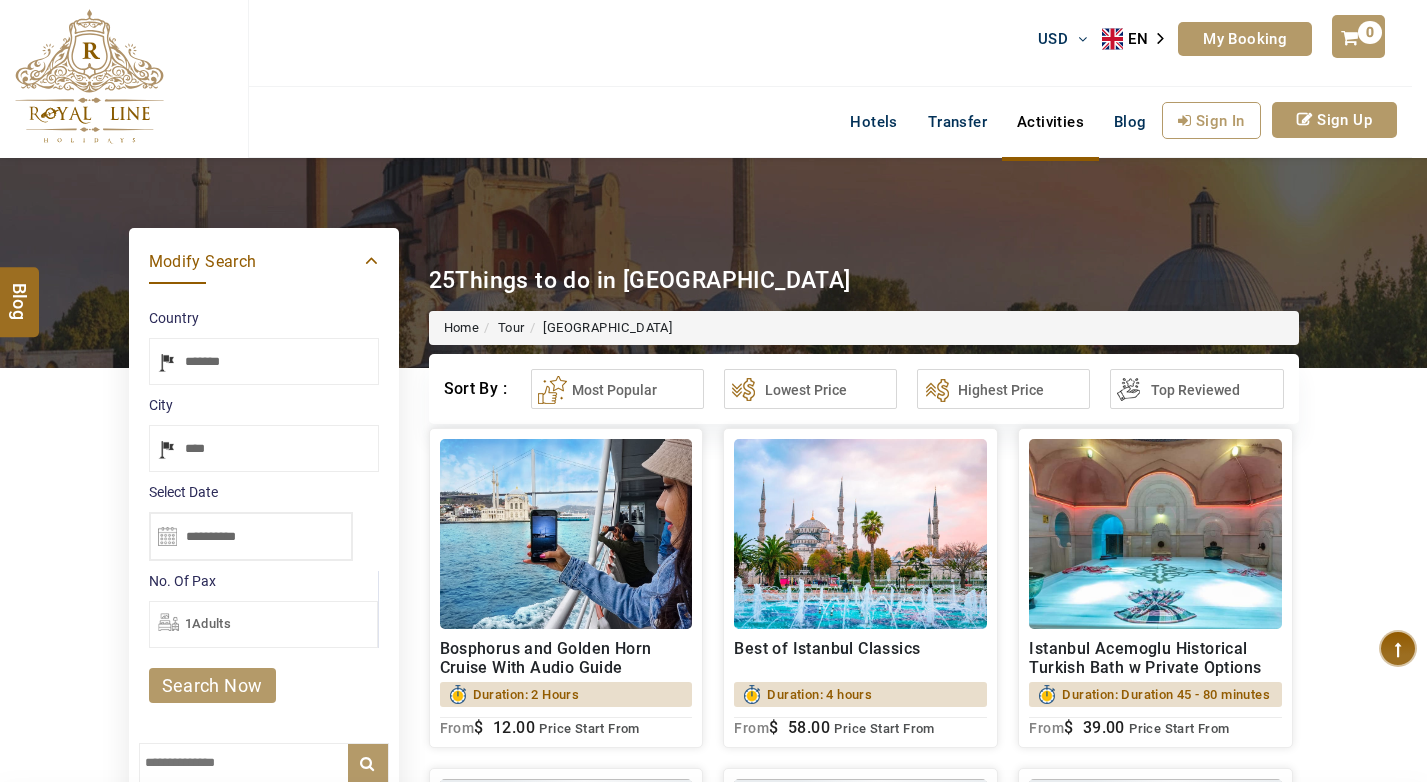 select on "*****" 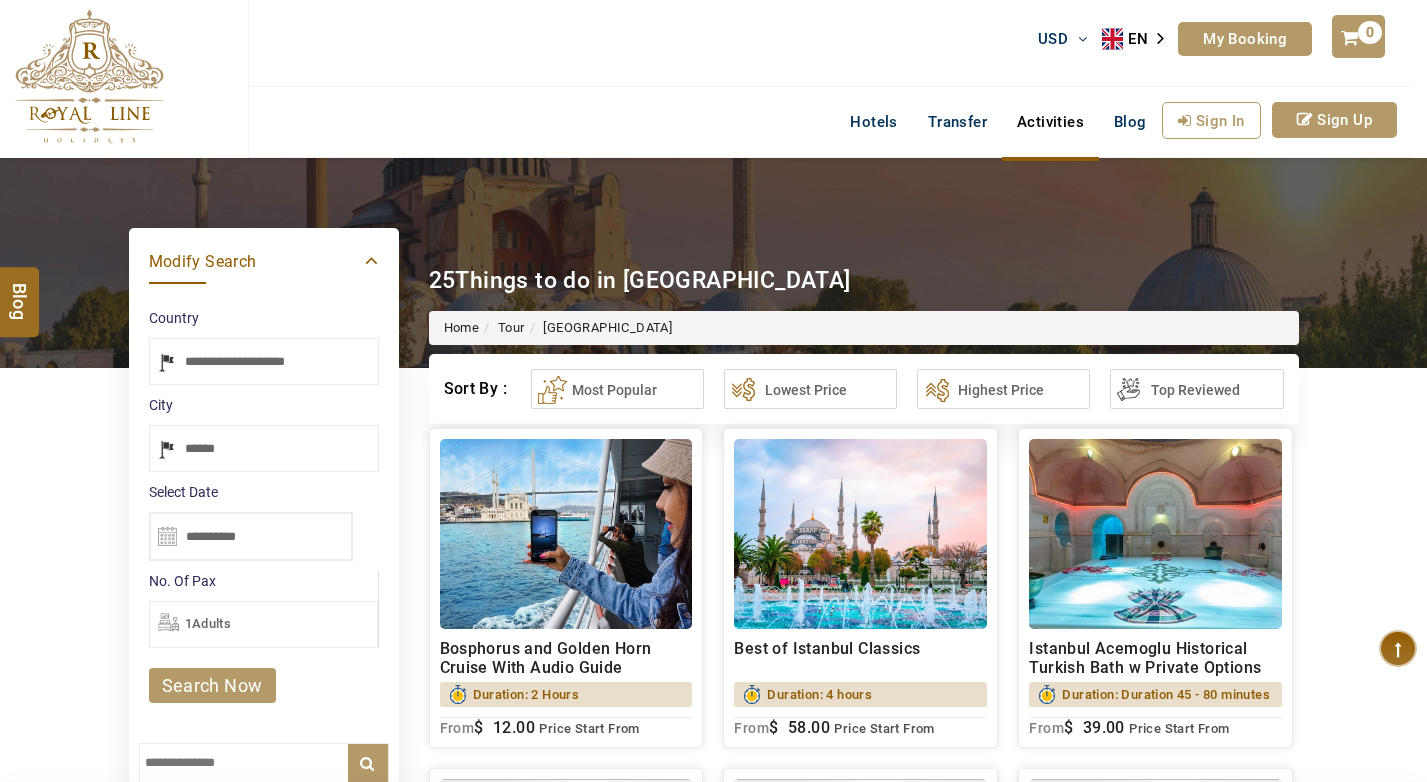 scroll, scrollTop: 0, scrollLeft: 0, axis: both 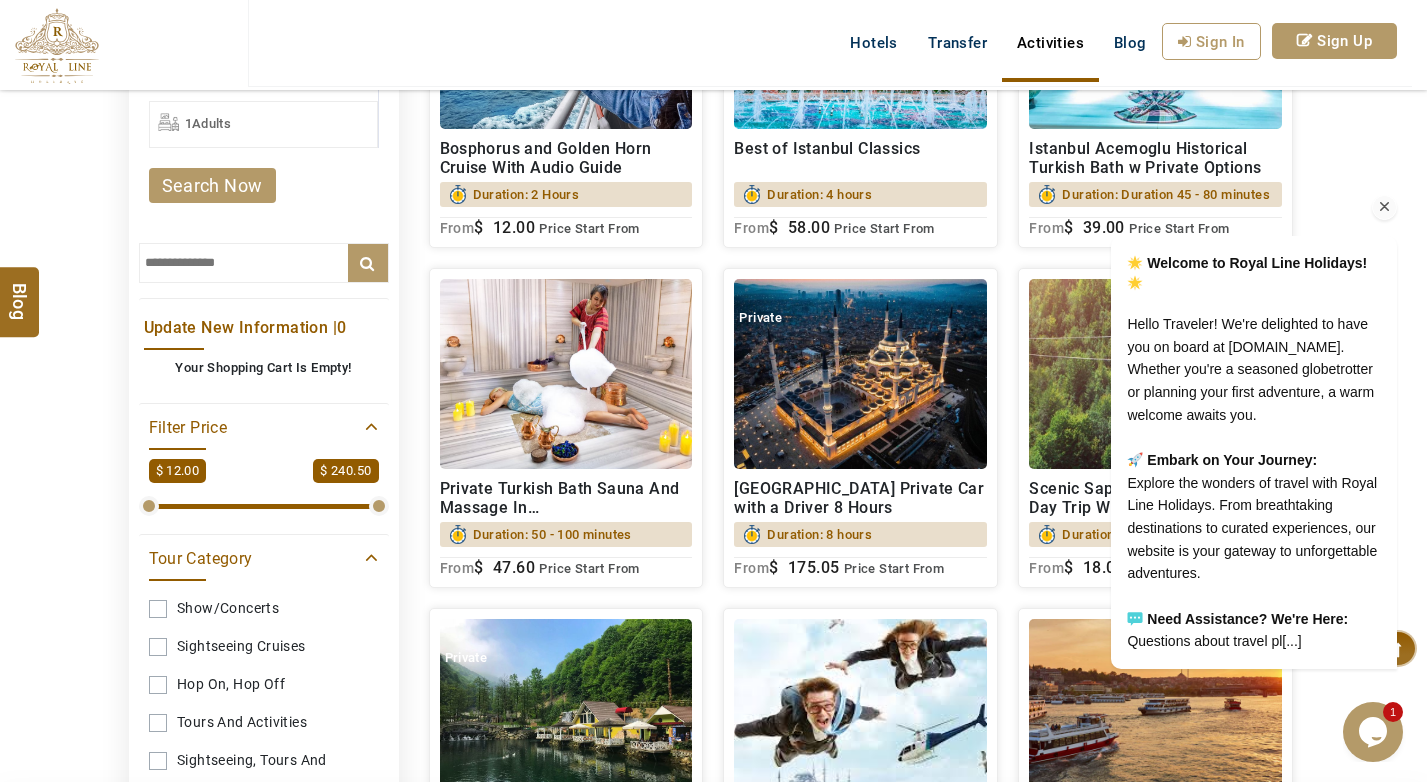 click at bounding box center (1385, 207) 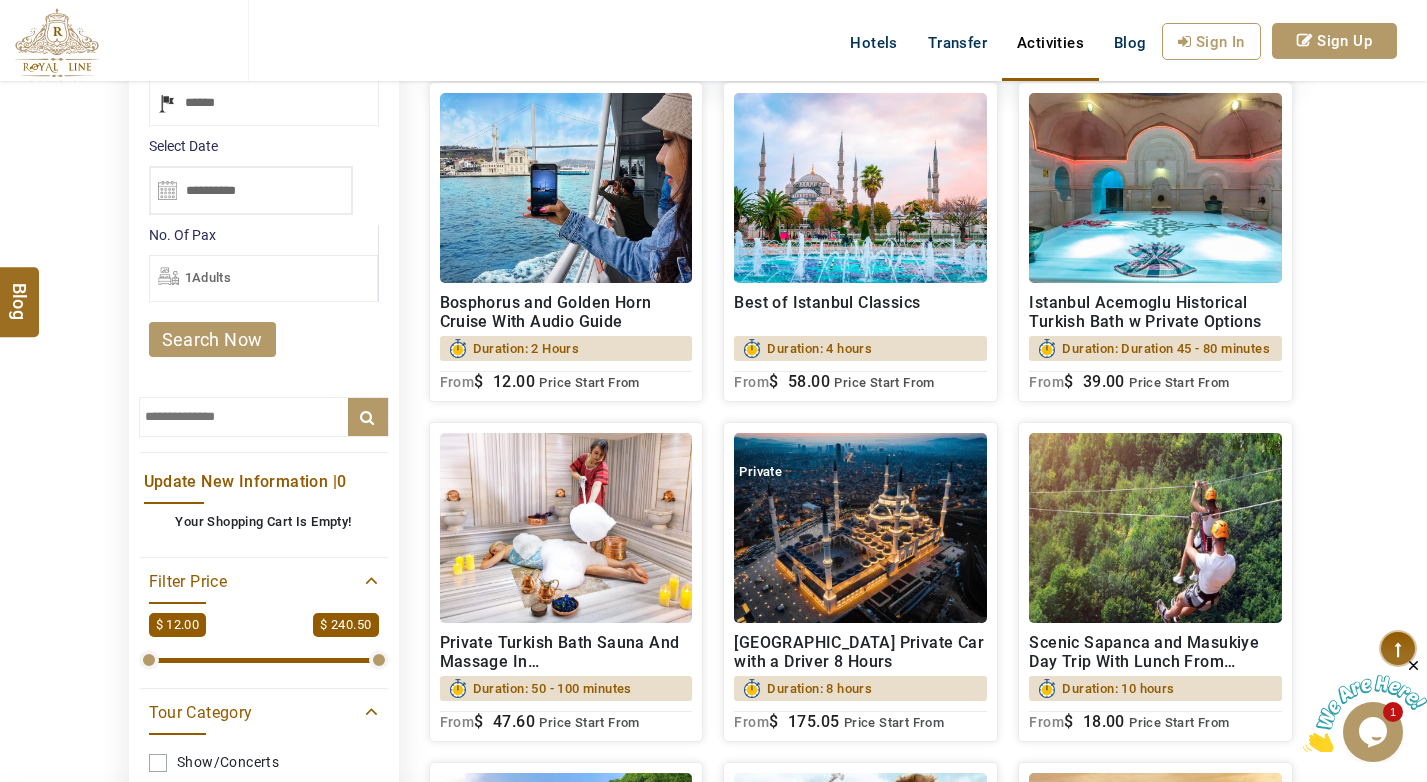 scroll, scrollTop: 0, scrollLeft: 0, axis: both 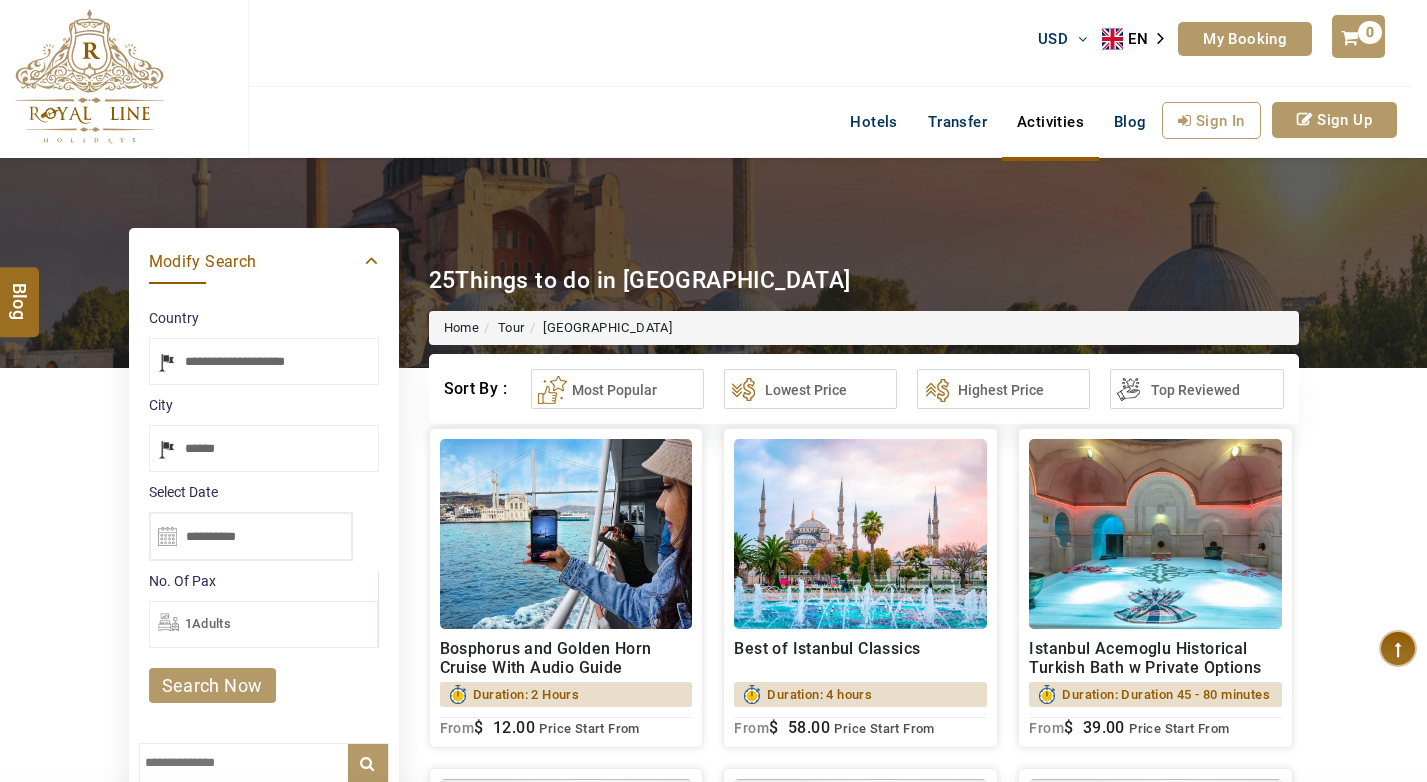 select on "*****" 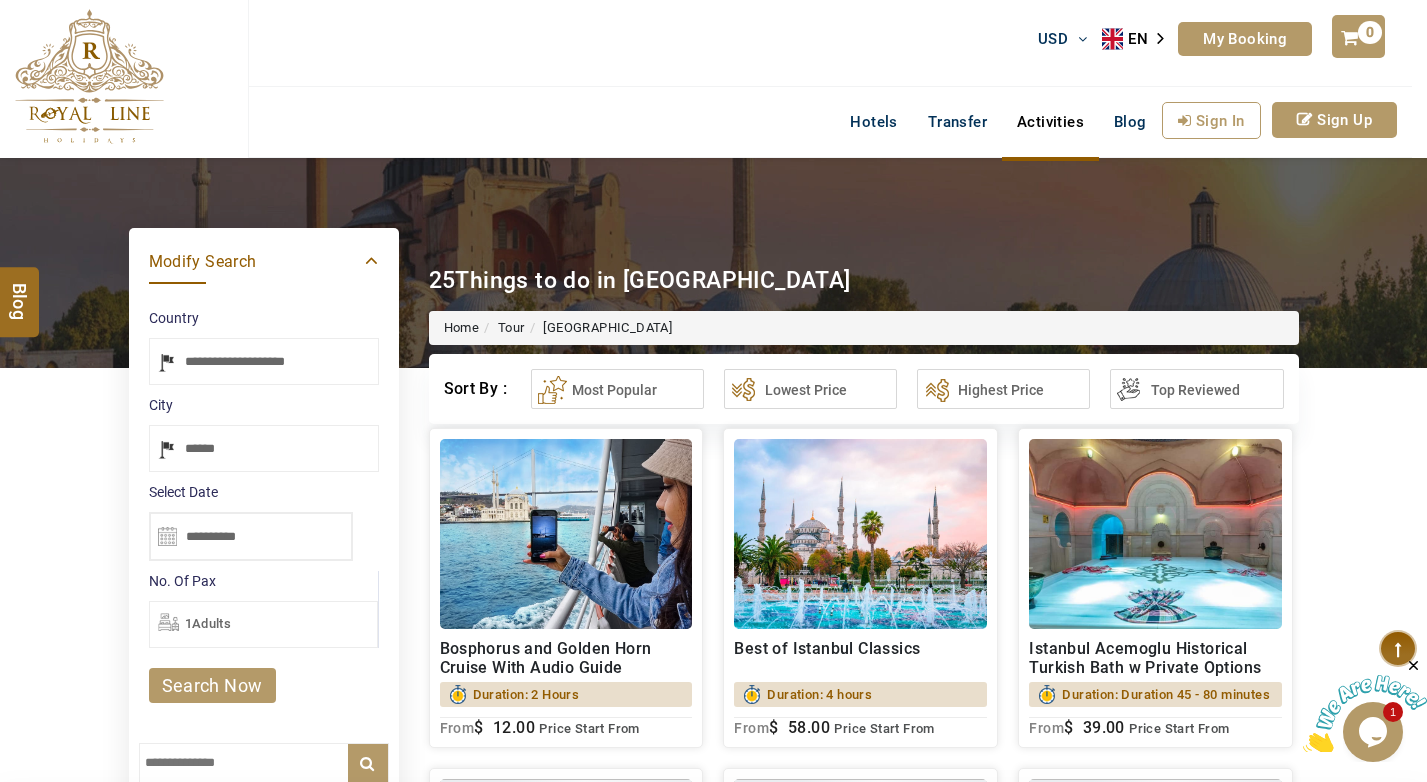 scroll, scrollTop: 0, scrollLeft: 0, axis: both 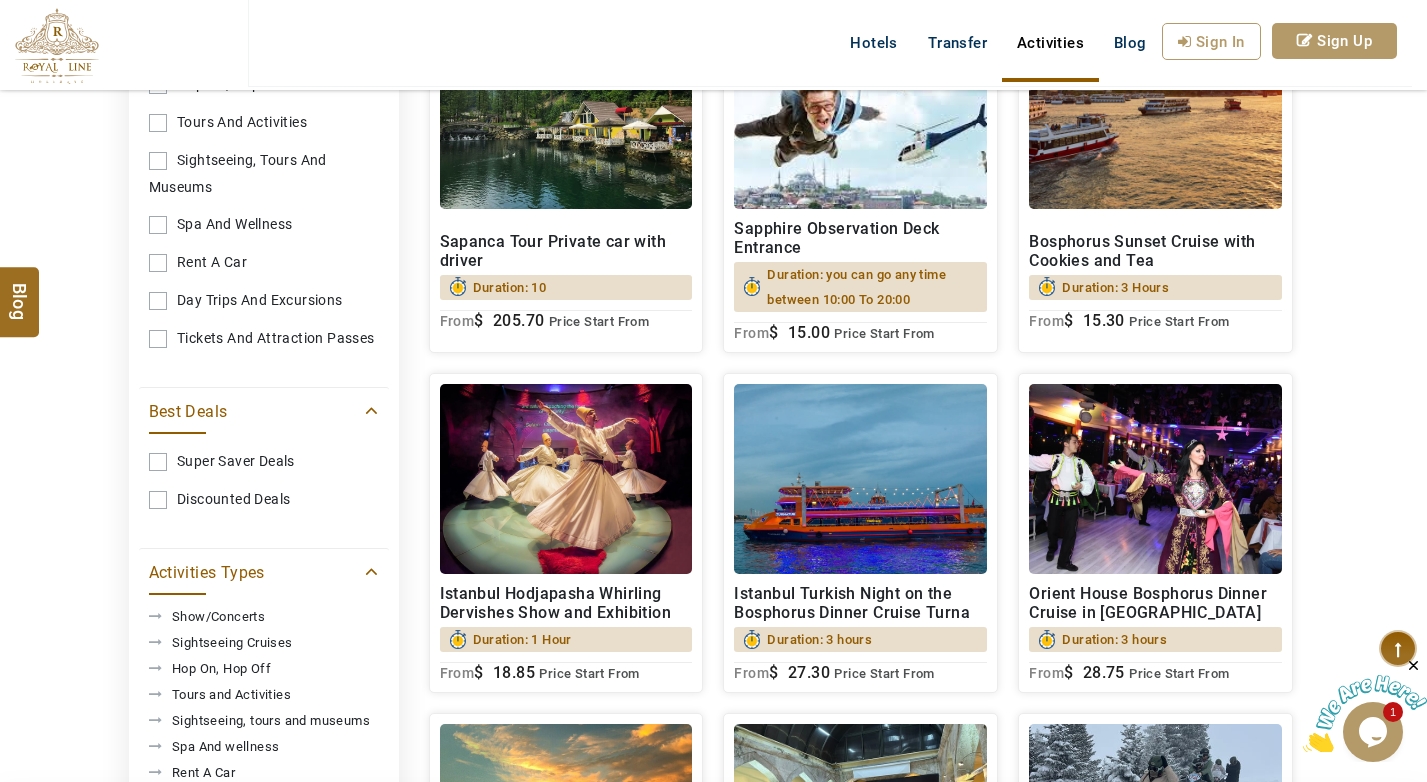 click on "Sightseeing Cruises" at bounding box center (232, 642) 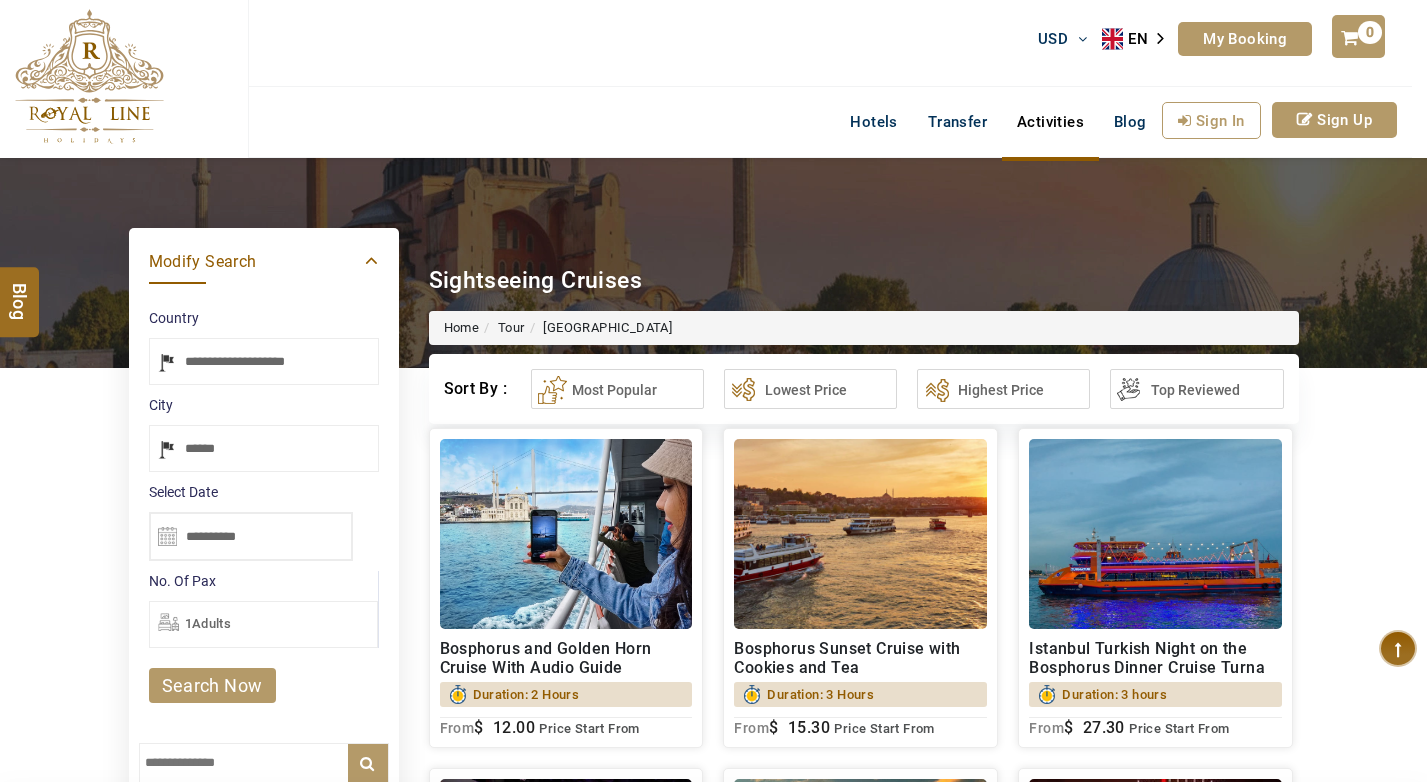 select on "*****" 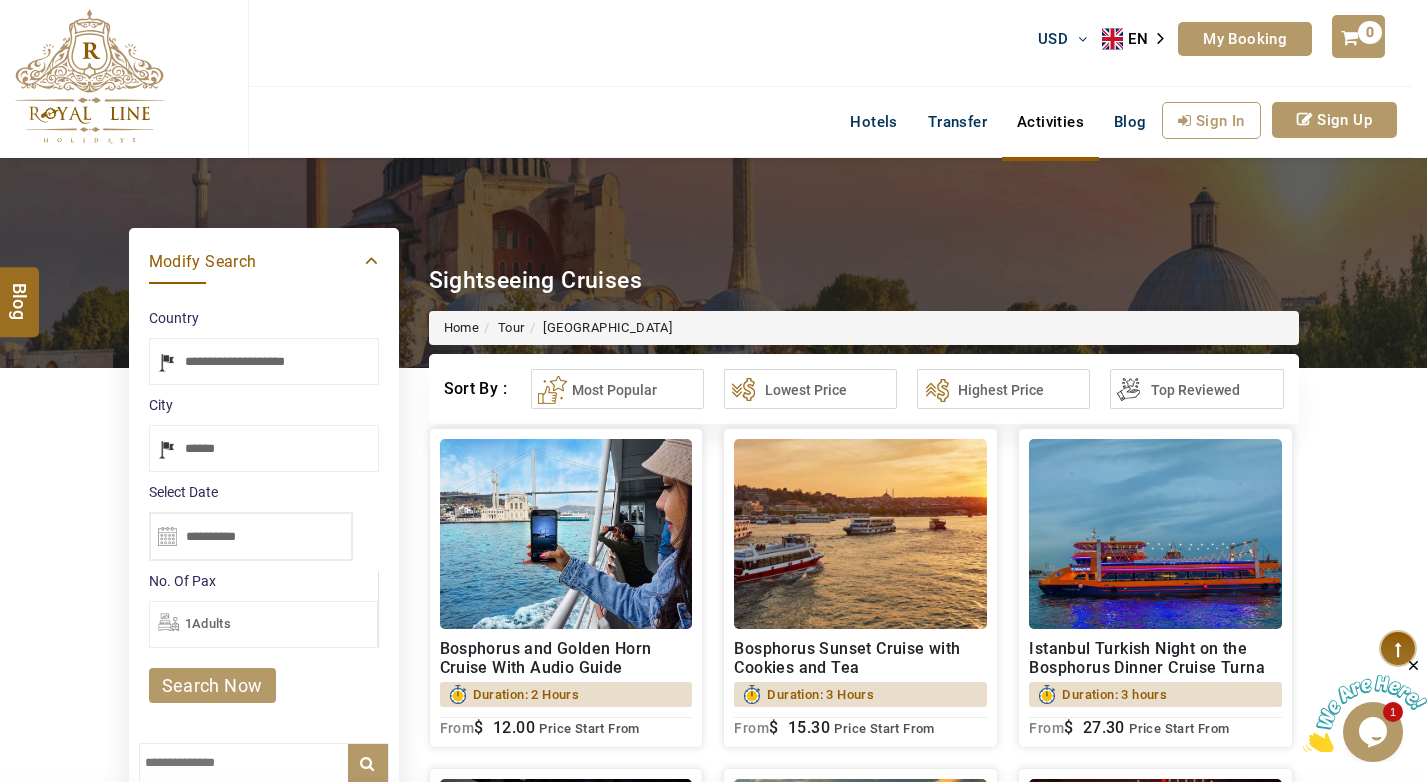 scroll, scrollTop: 0, scrollLeft: 0, axis: both 